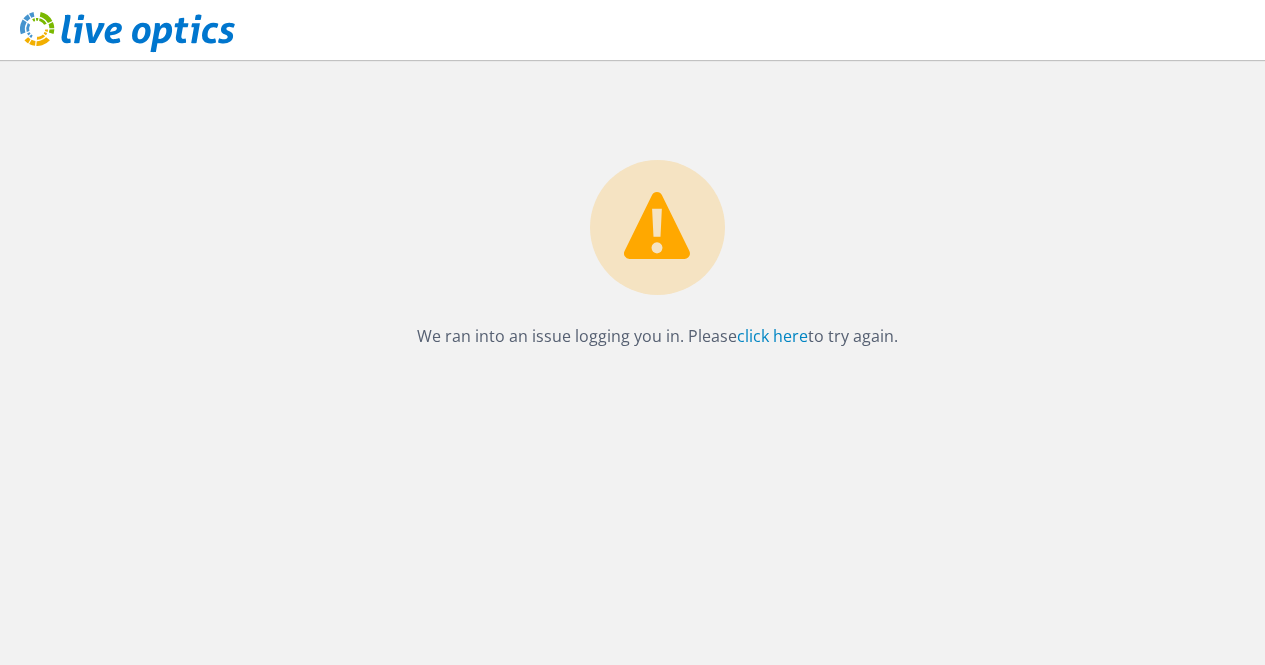 scroll, scrollTop: 0, scrollLeft: 0, axis: both 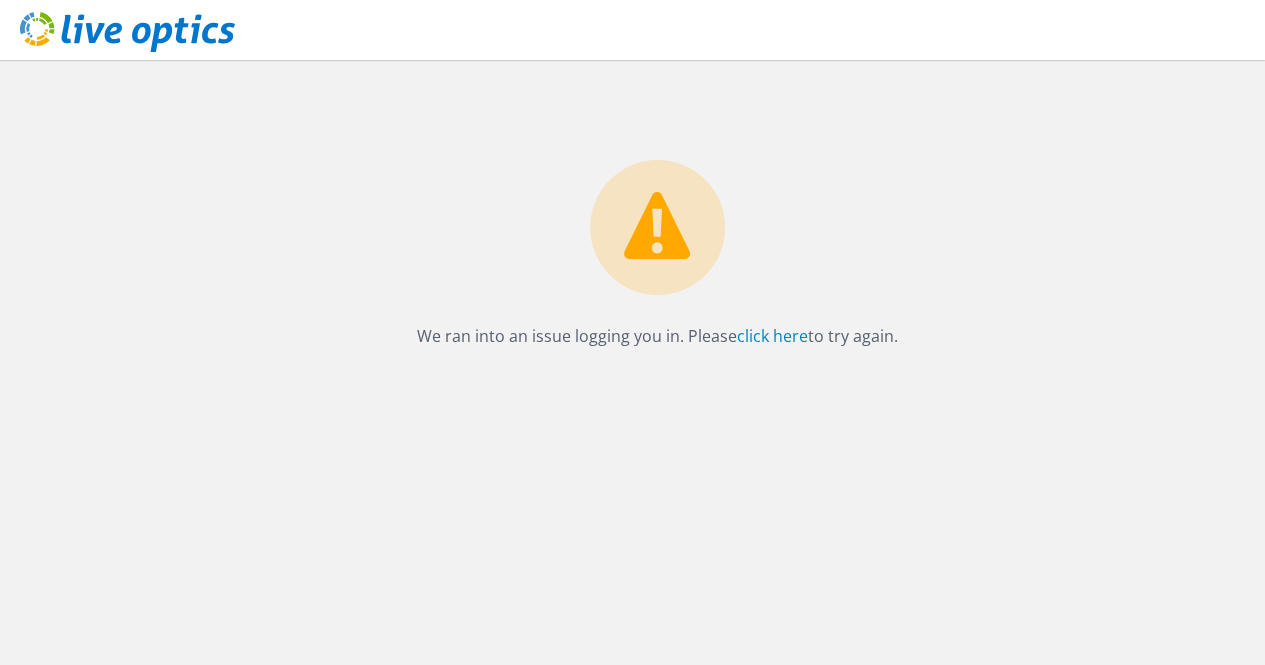click 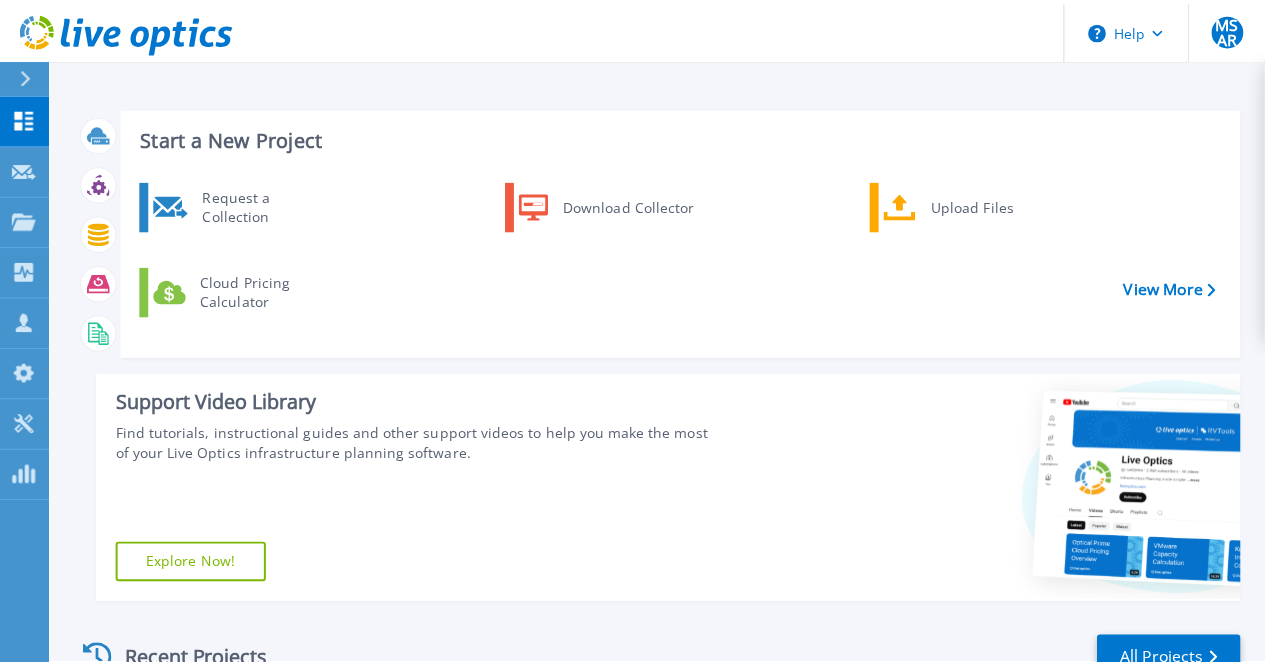 scroll, scrollTop: 0, scrollLeft: 0, axis: both 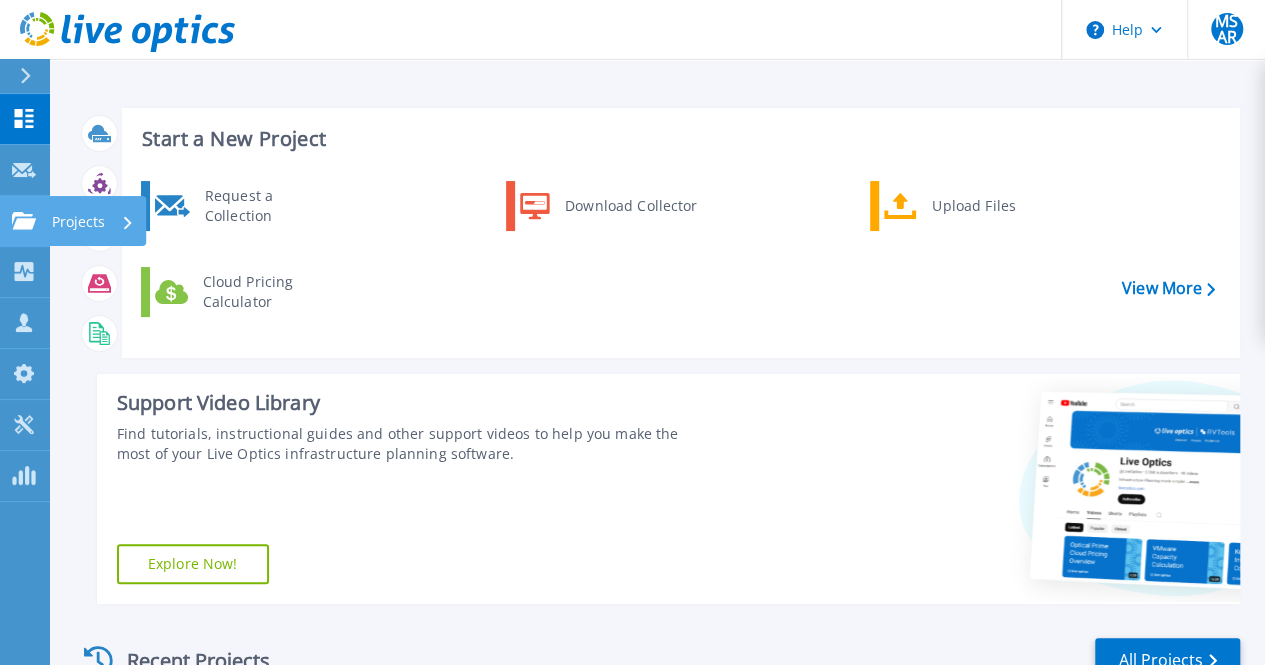 click 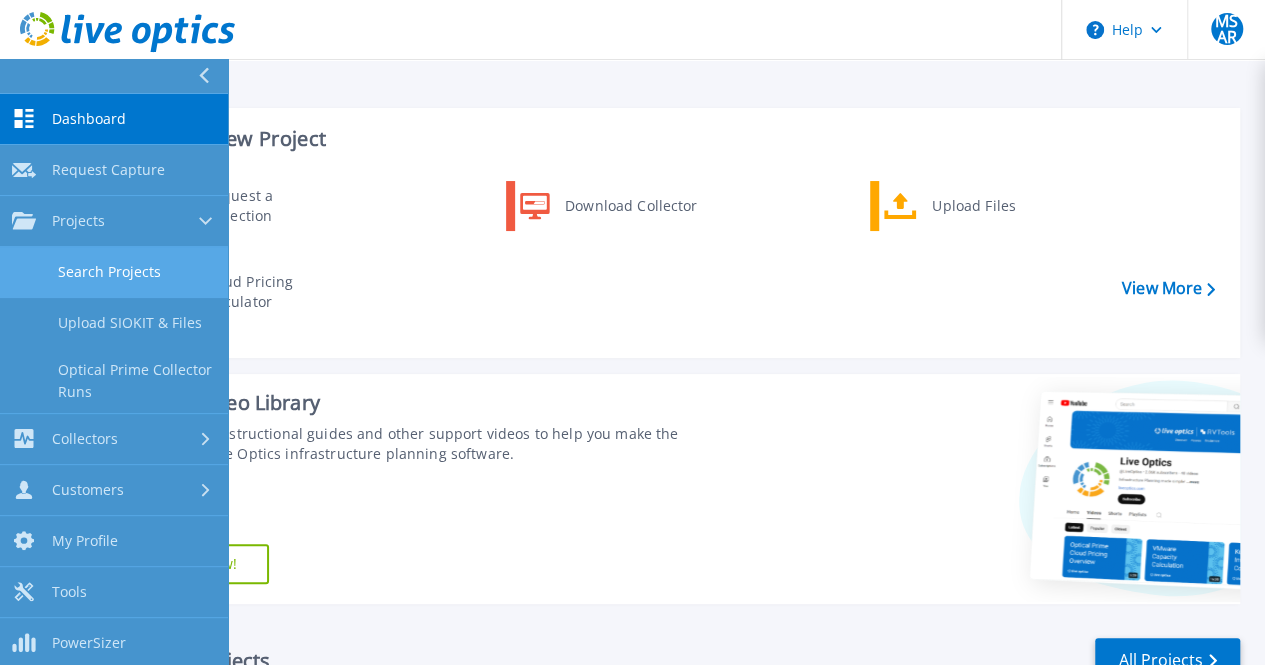 click on "Search Projects" at bounding box center [114, 272] 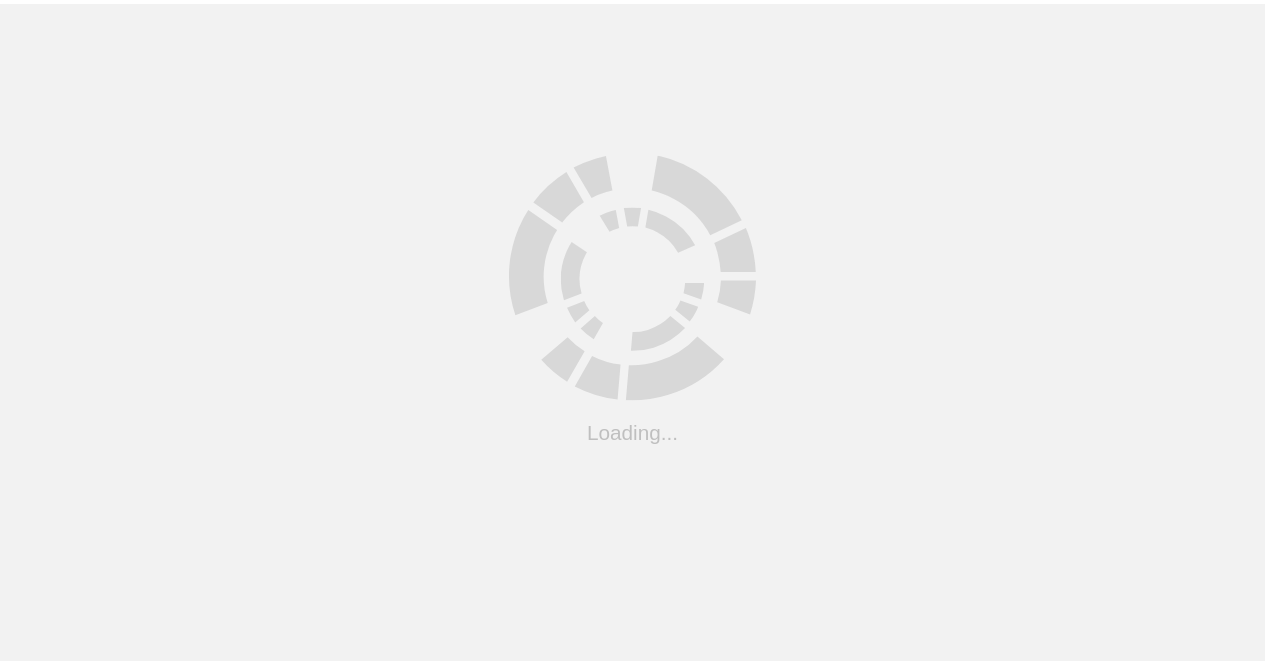 scroll, scrollTop: 0, scrollLeft: 0, axis: both 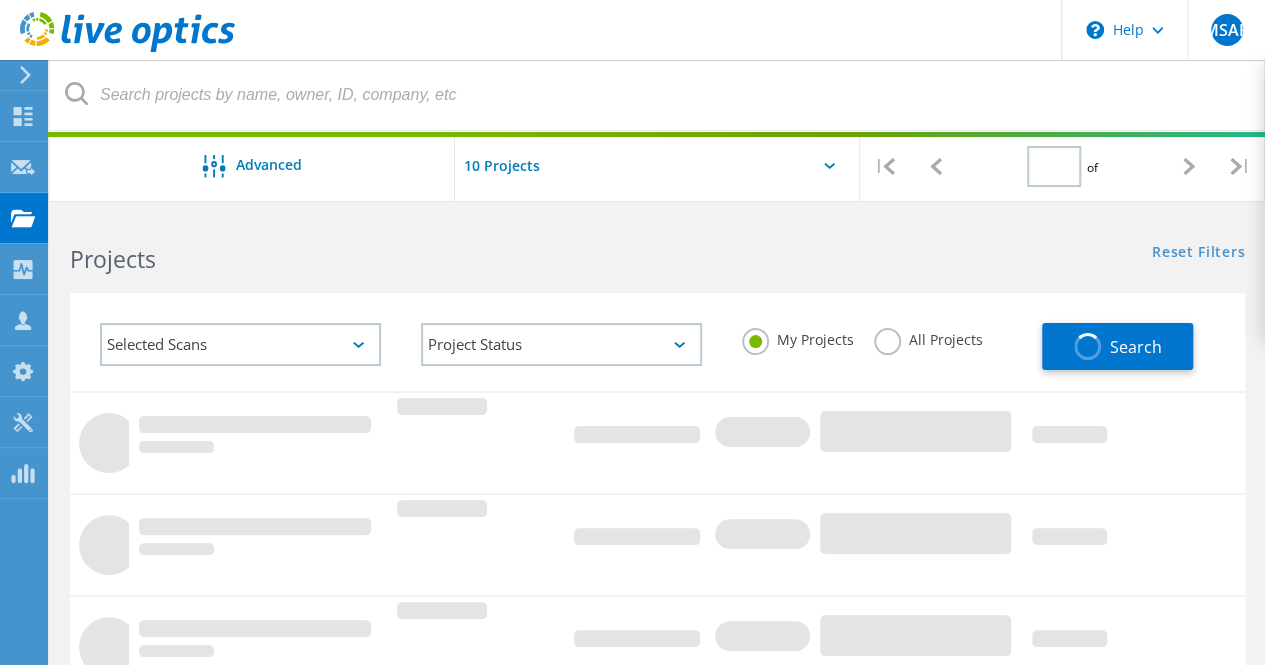 type on "1" 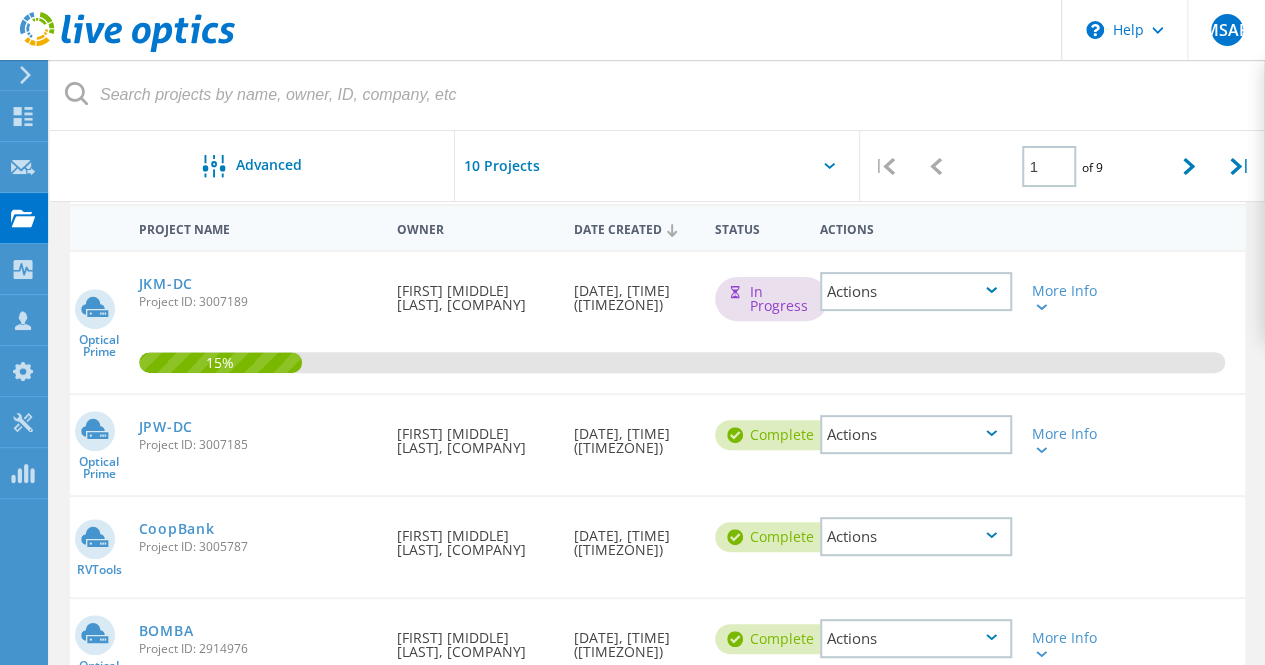 scroll, scrollTop: 188, scrollLeft: 0, axis: vertical 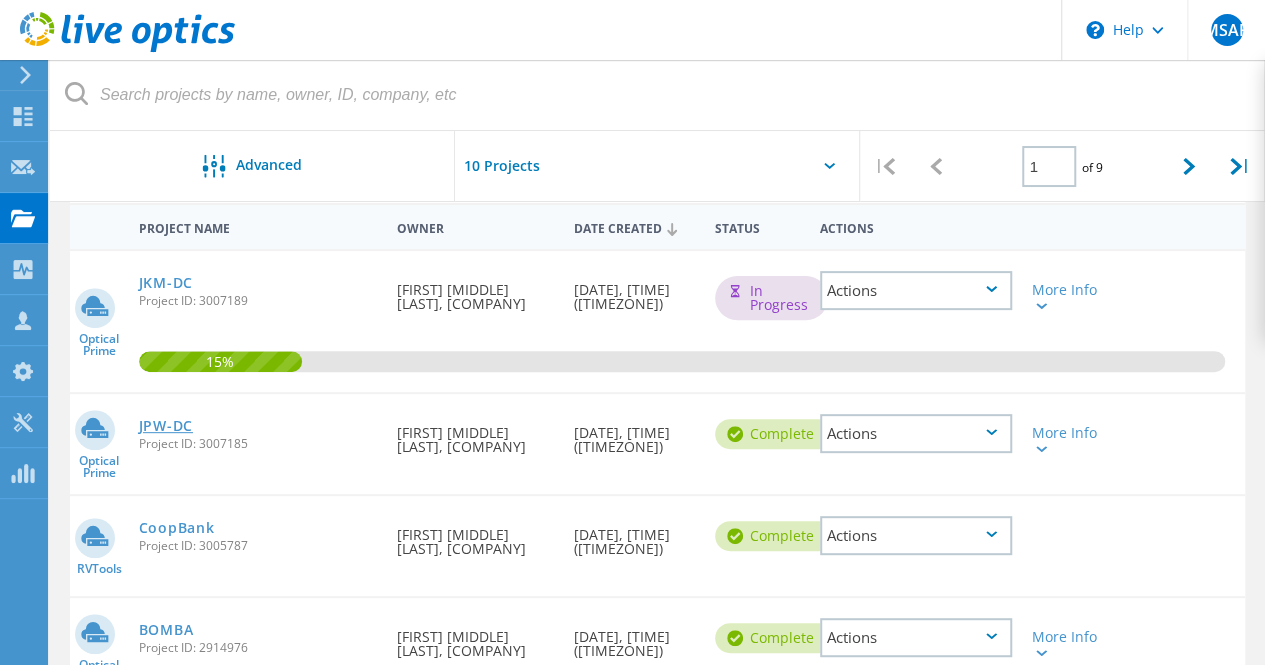 click on "JPW-DC" 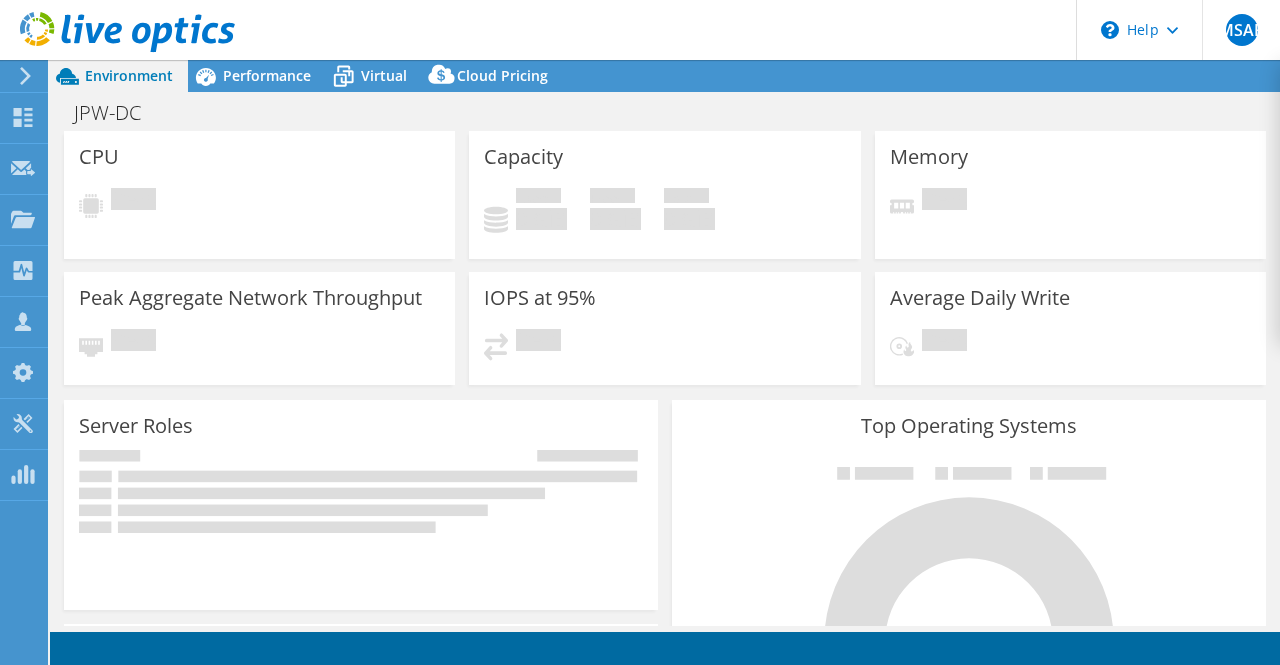 scroll, scrollTop: 0, scrollLeft: 0, axis: both 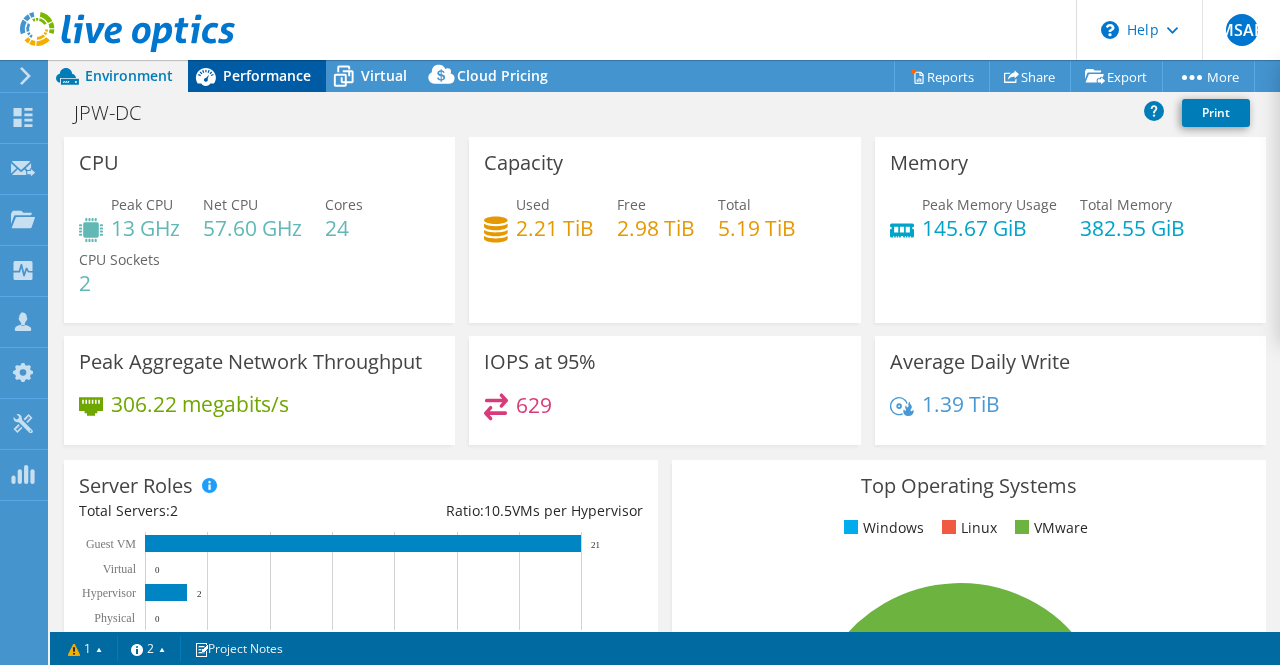 click on "Performance" at bounding box center [267, 75] 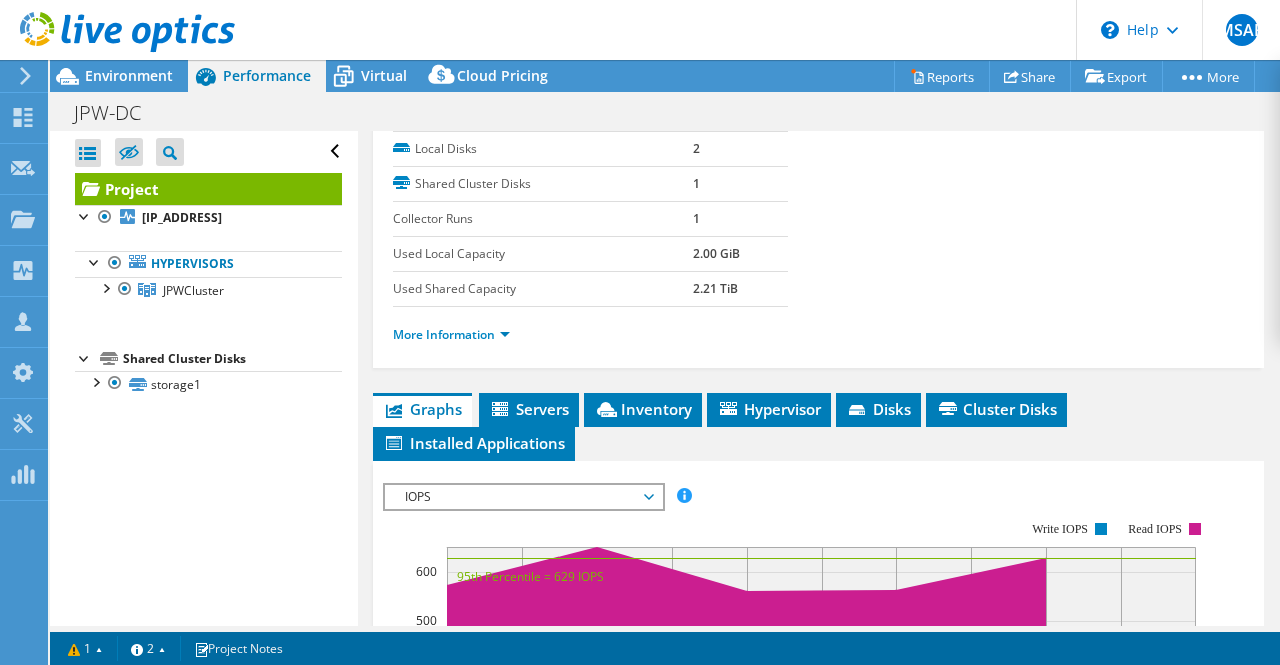 scroll, scrollTop: 534, scrollLeft: 0, axis: vertical 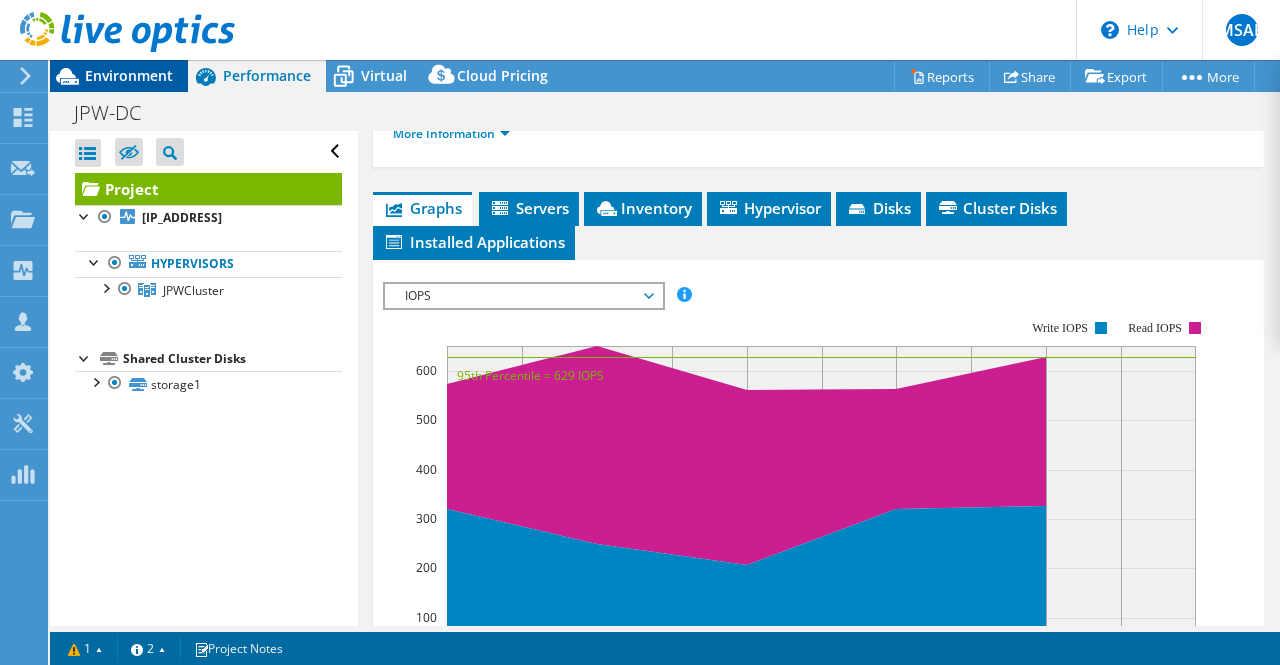 click on "Environment" at bounding box center [129, 75] 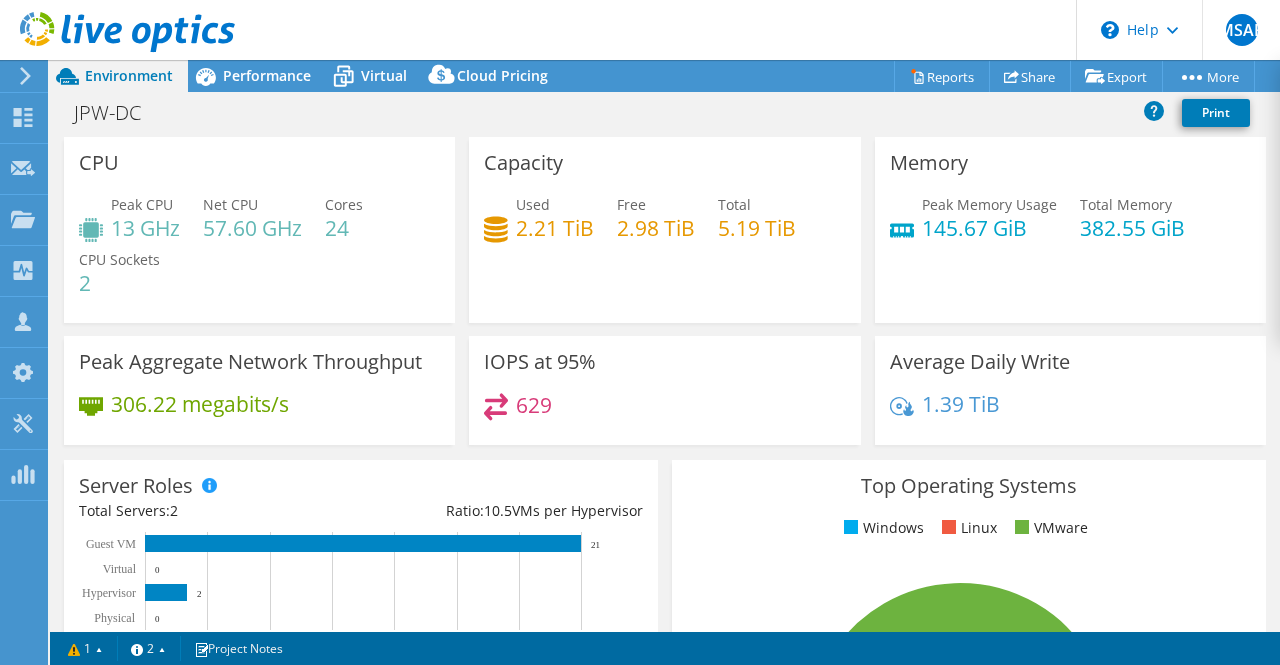 click 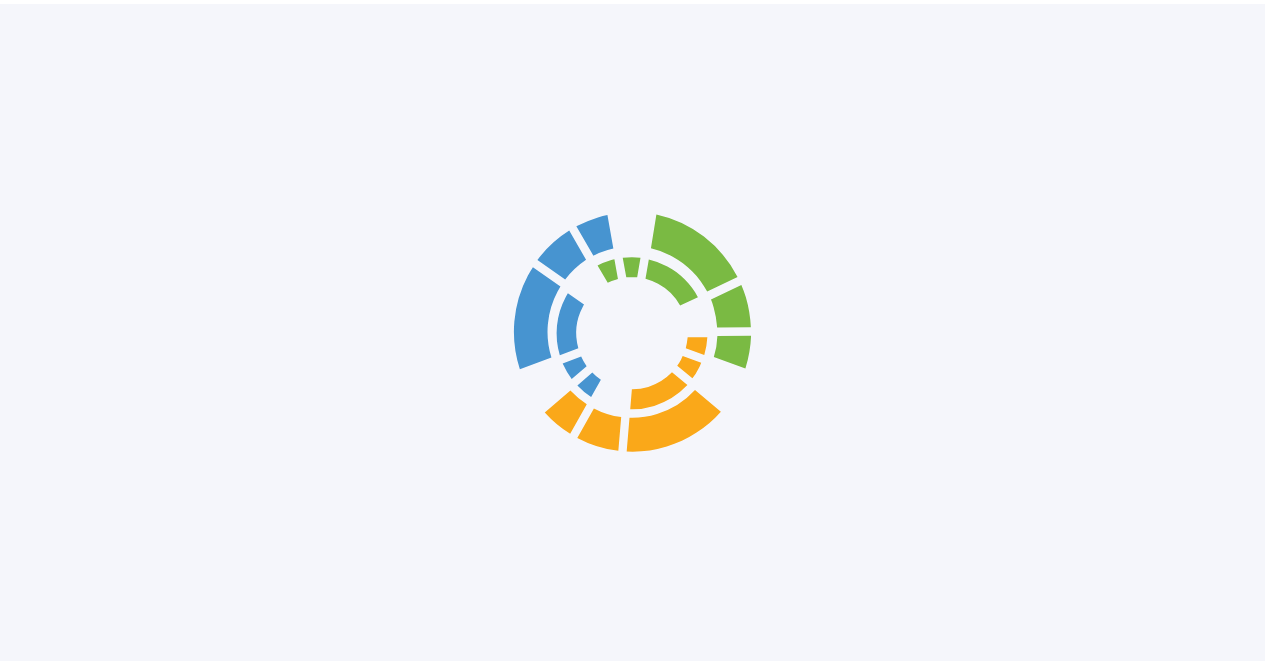 scroll, scrollTop: 0, scrollLeft: 0, axis: both 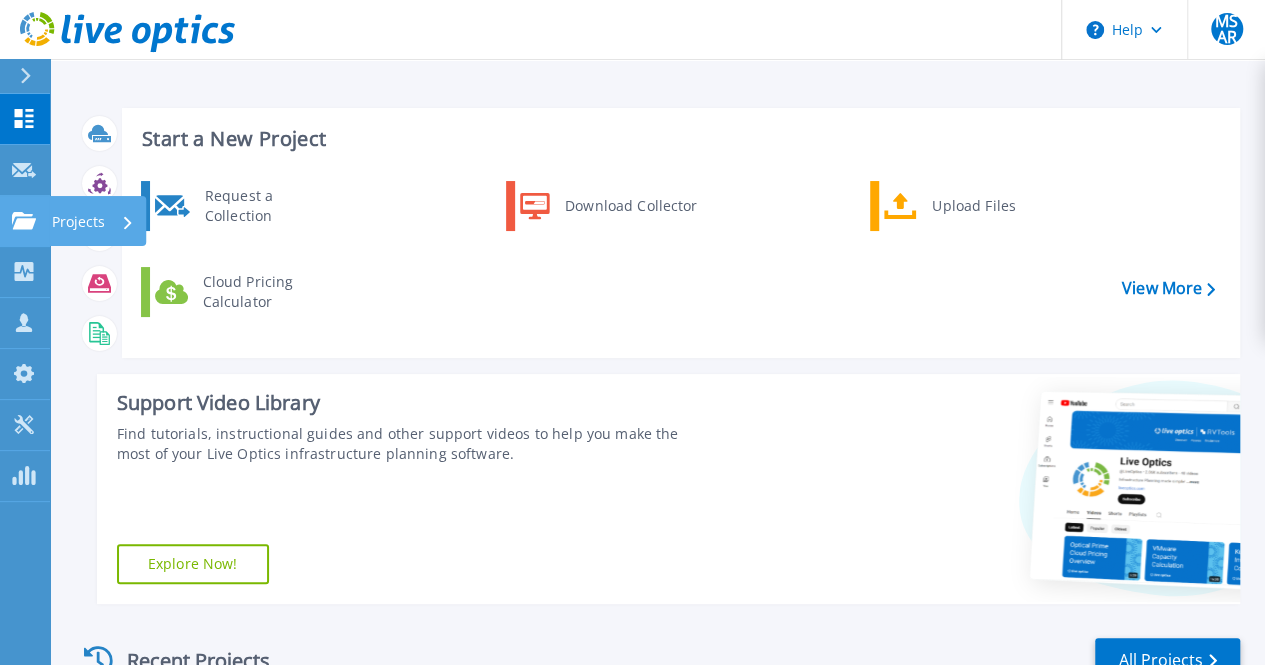 click on "Projects" at bounding box center (97, 221) 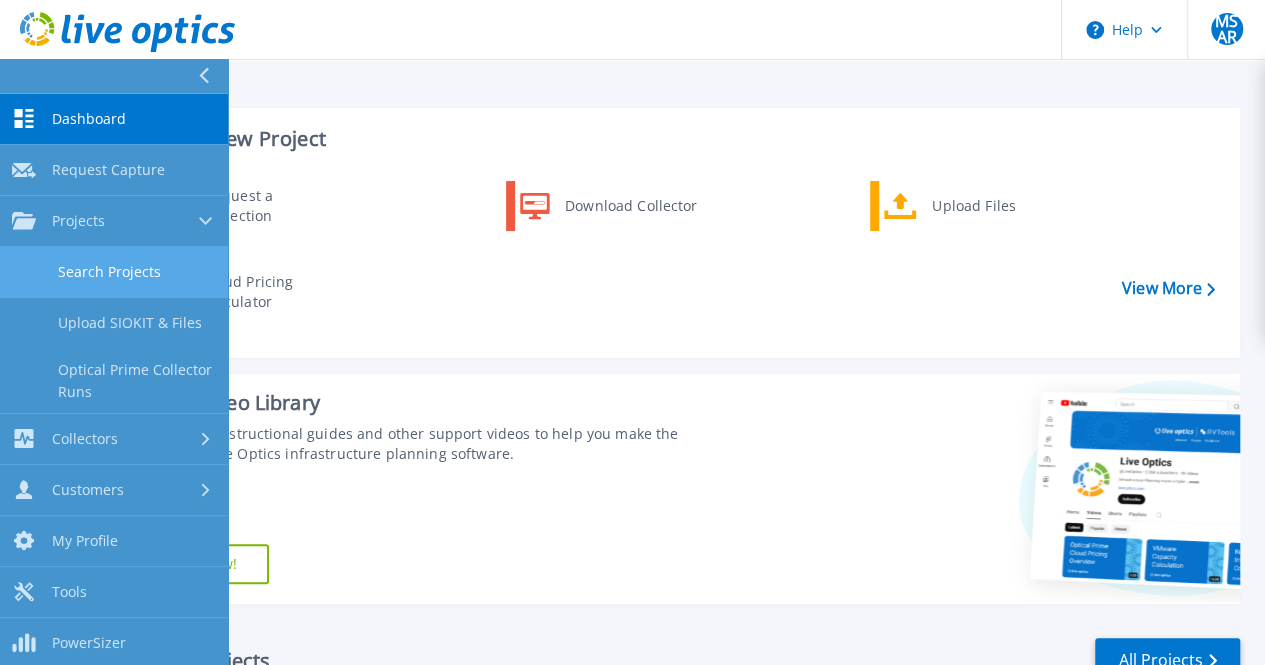 click on "Search Projects" at bounding box center [114, 272] 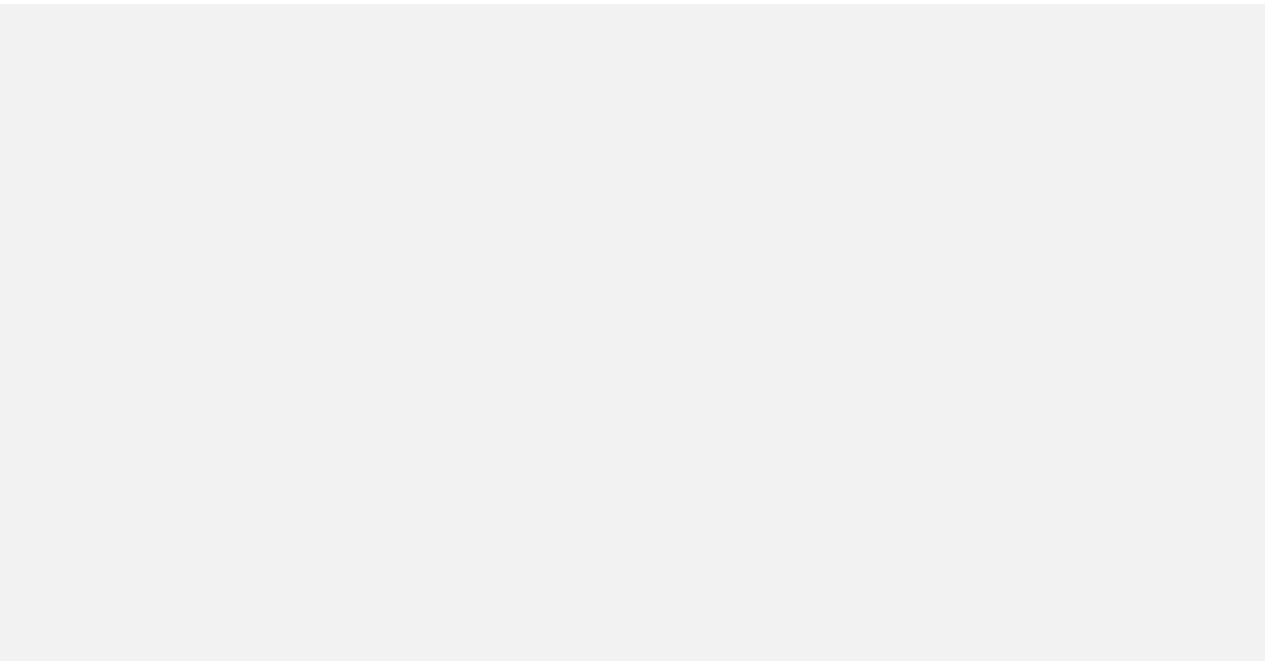 scroll, scrollTop: 0, scrollLeft: 0, axis: both 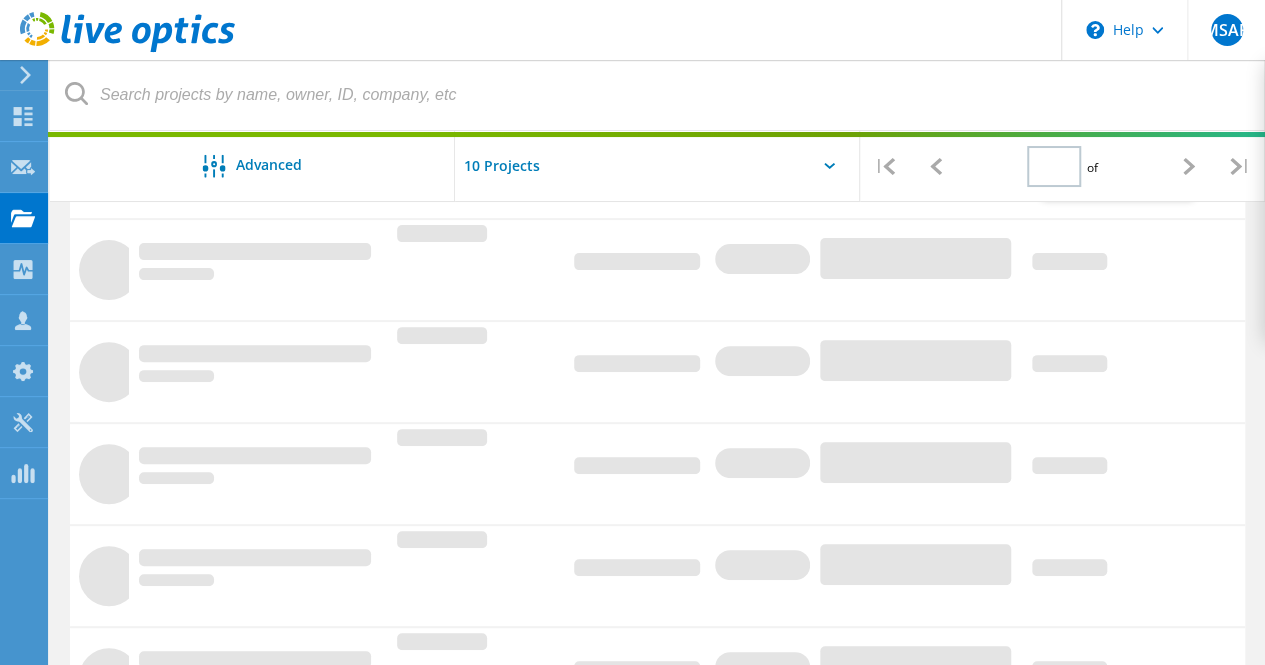 type on "1" 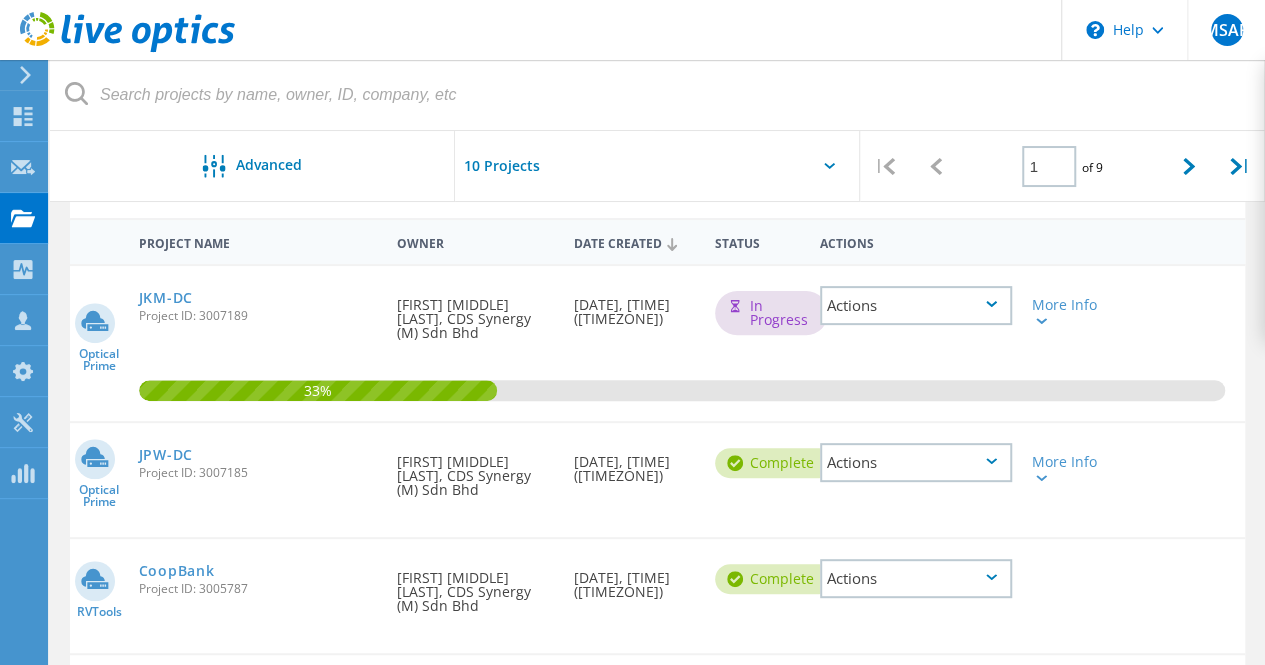 scroll, scrollTop: 176, scrollLeft: 0, axis: vertical 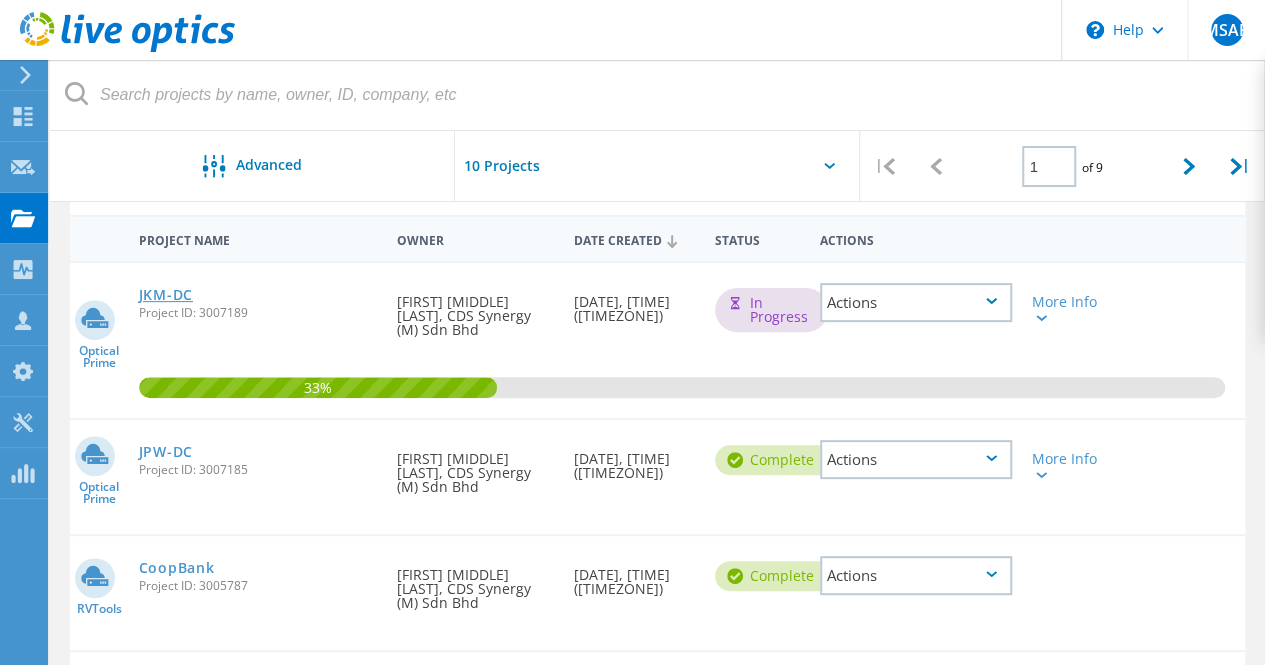 click on "JKM-DC" 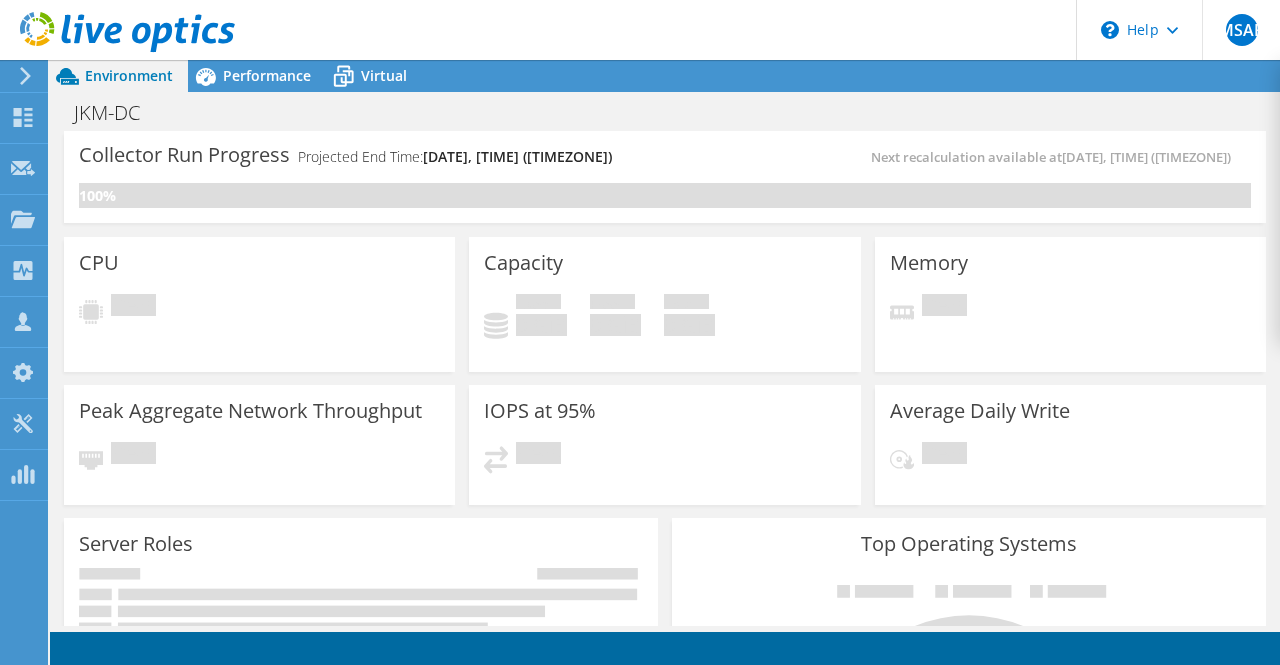 scroll, scrollTop: 0, scrollLeft: 0, axis: both 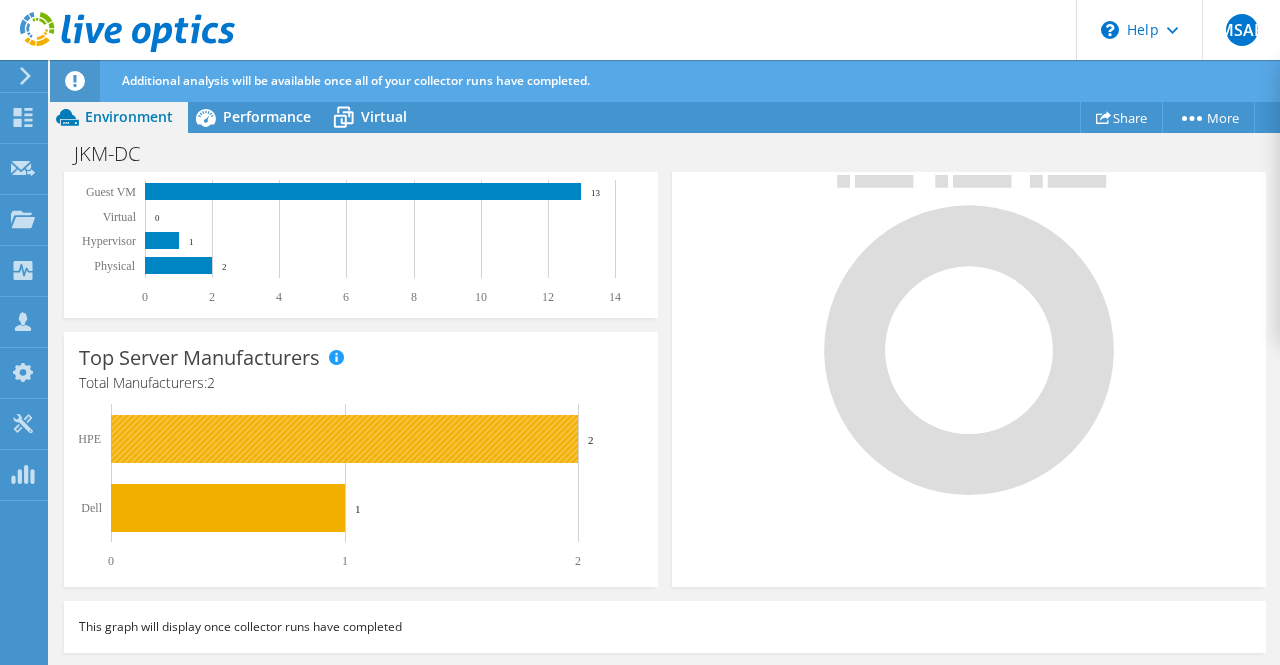 click 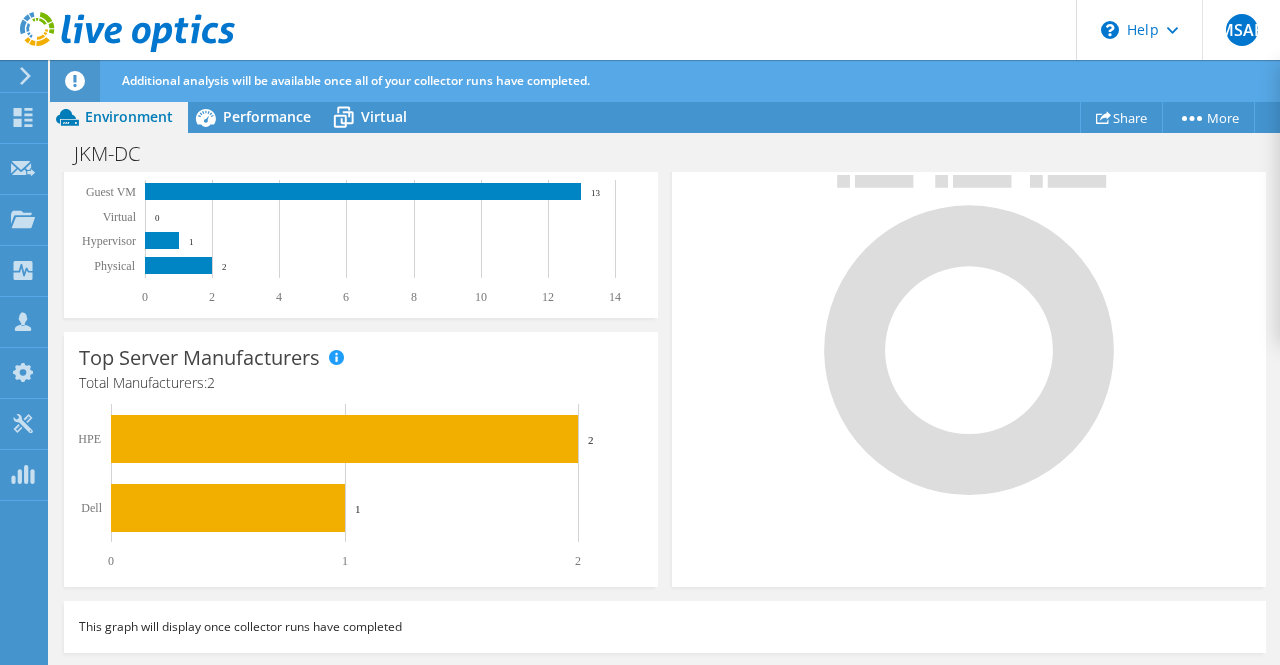 scroll, scrollTop: 0, scrollLeft: 0, axis: both 